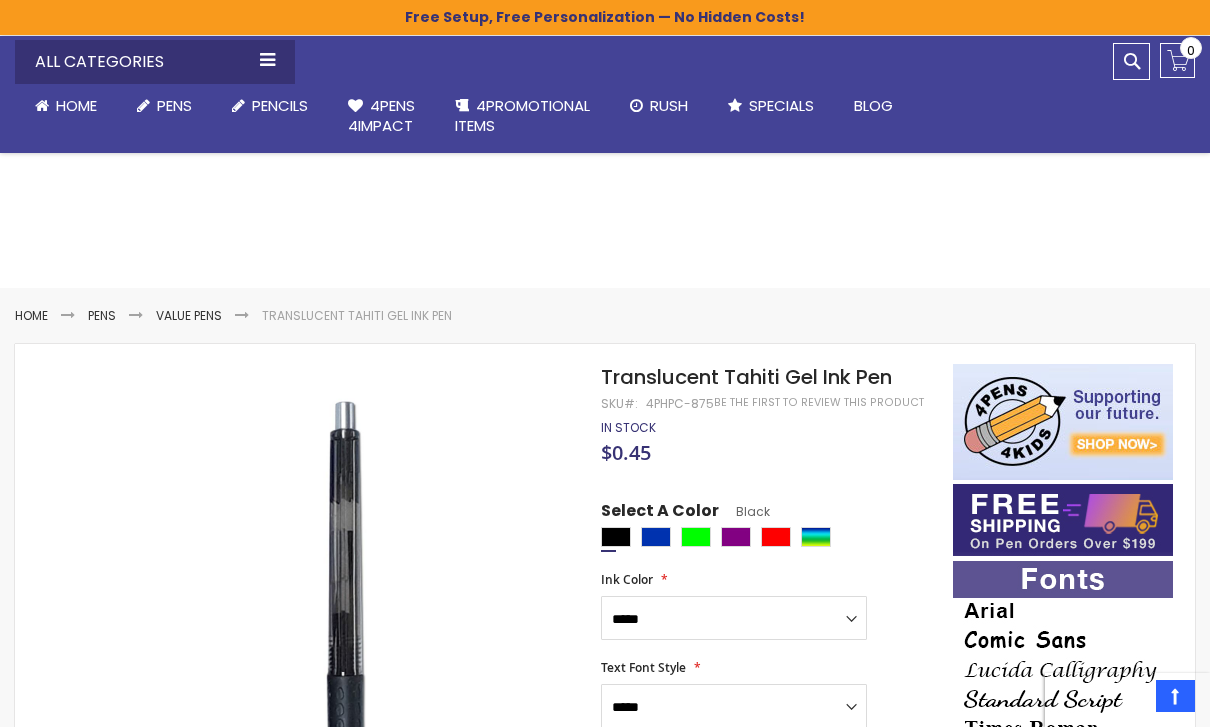 select on "*****" 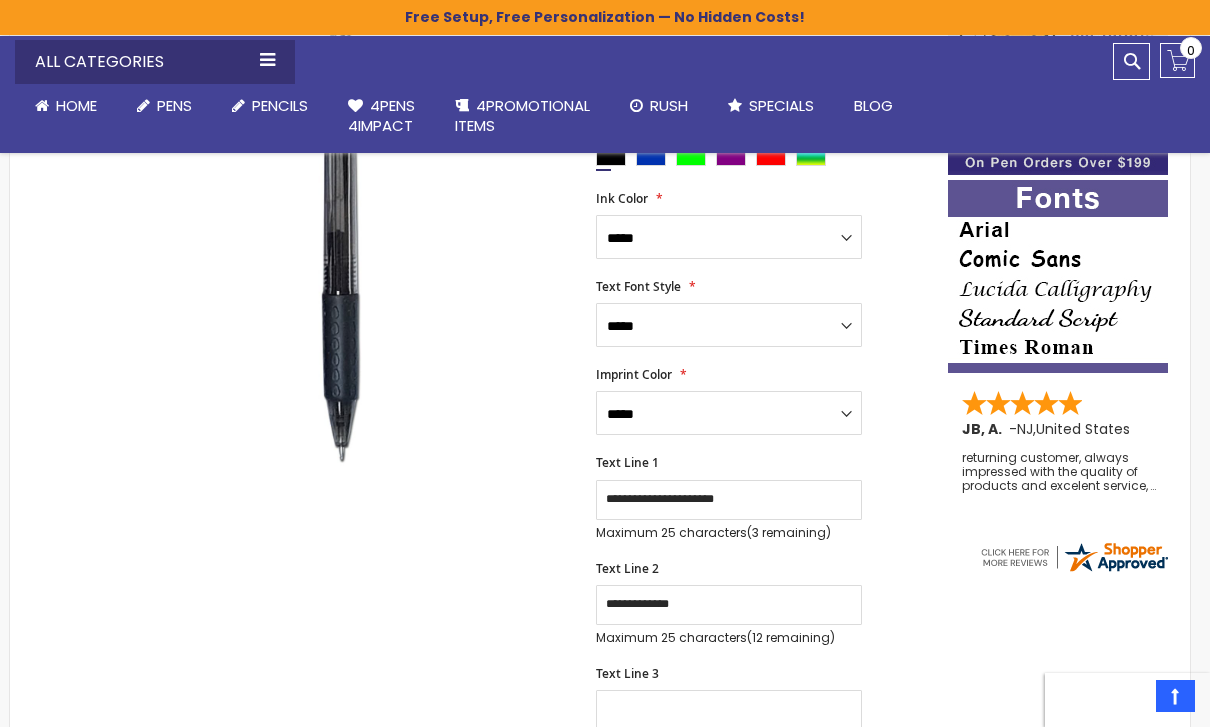 scroll, scrollTop: 0, scrollLeft: 0, axis: both 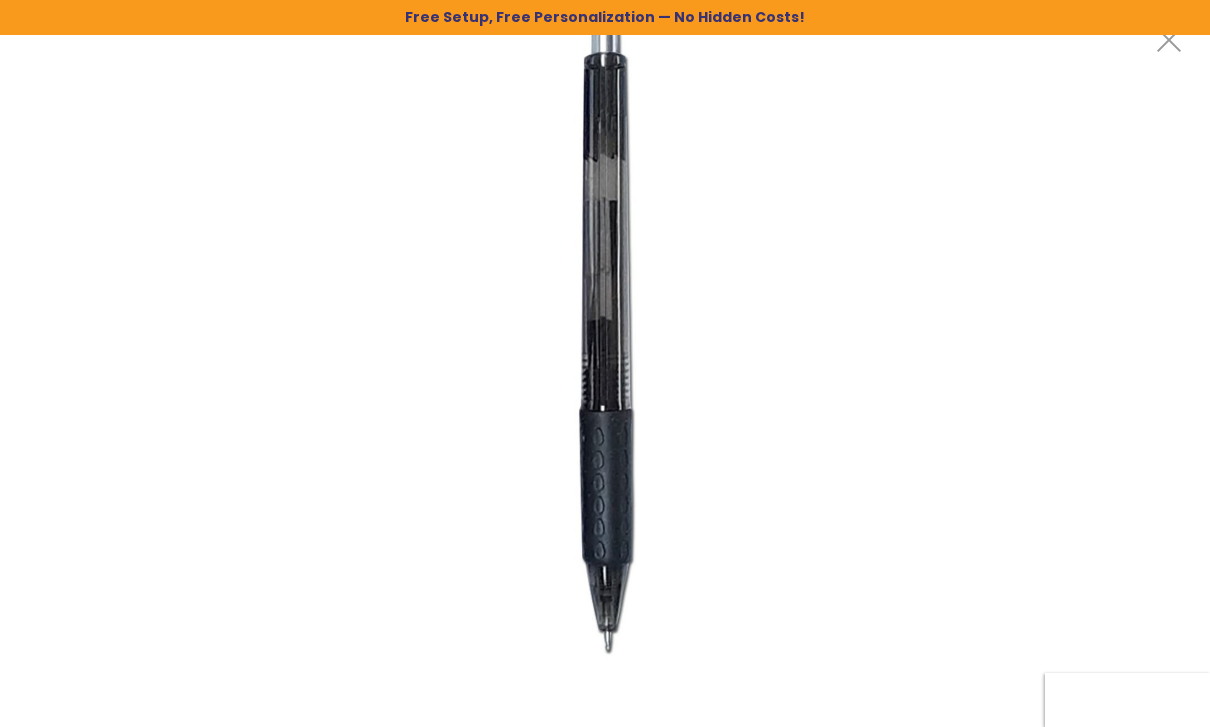 click at bounding box center [605, 331] 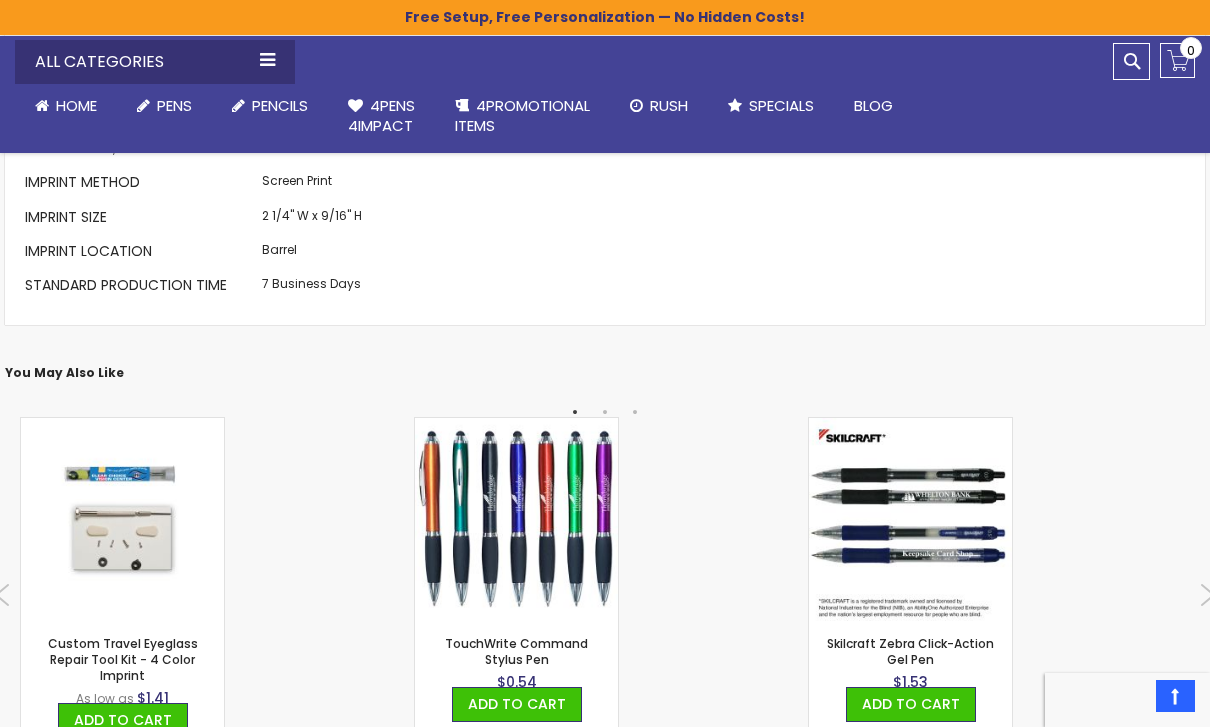 scroll, scrollTop: 2133, scrollLeft: 0, axis: vertical 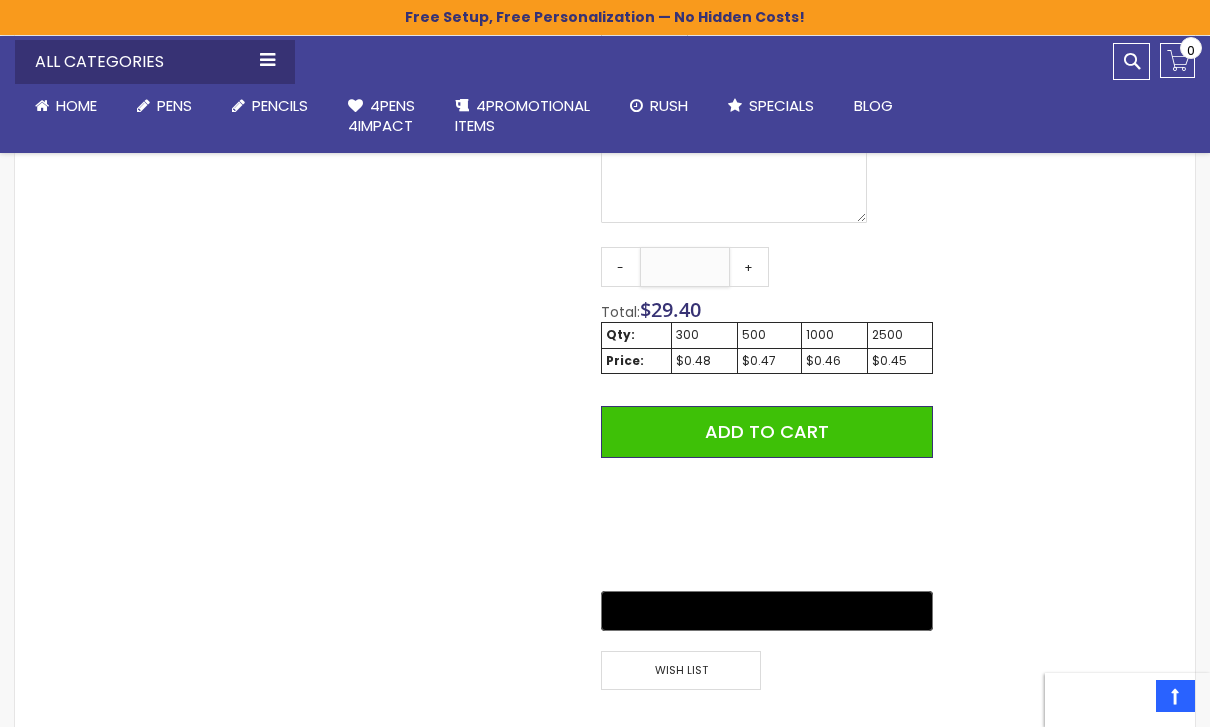 type on "**" 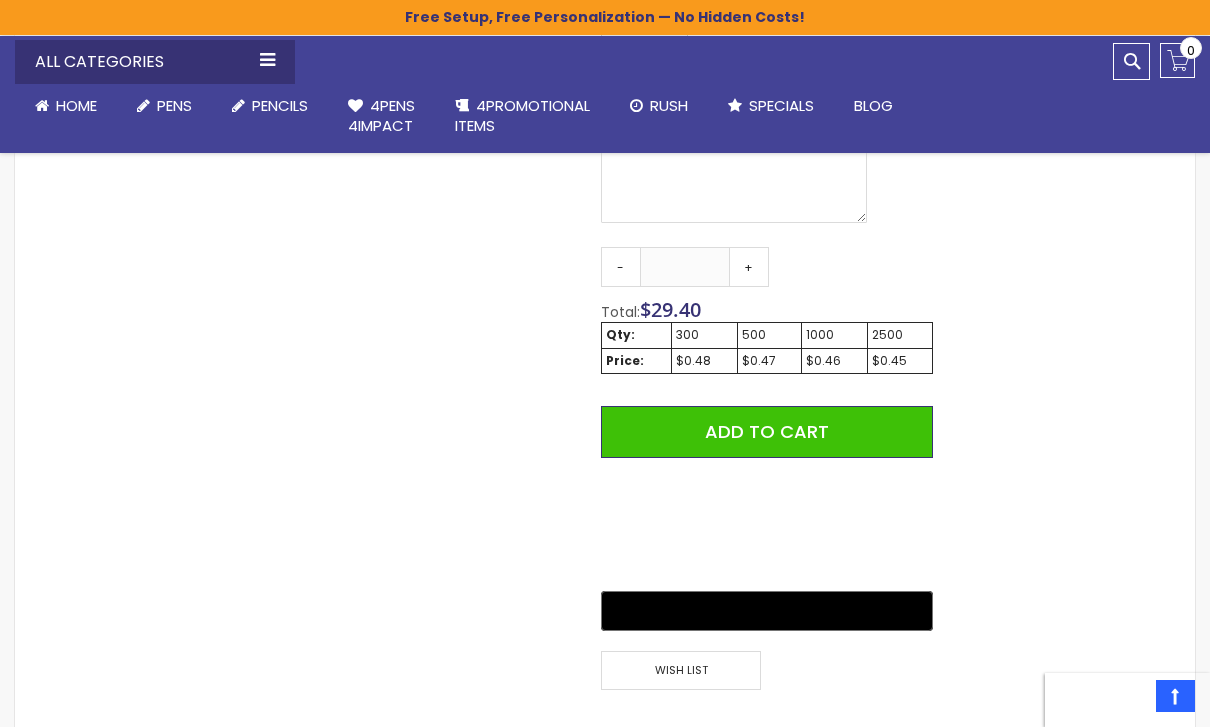 click on "Add to Cart" at bounding box center [767, 432] 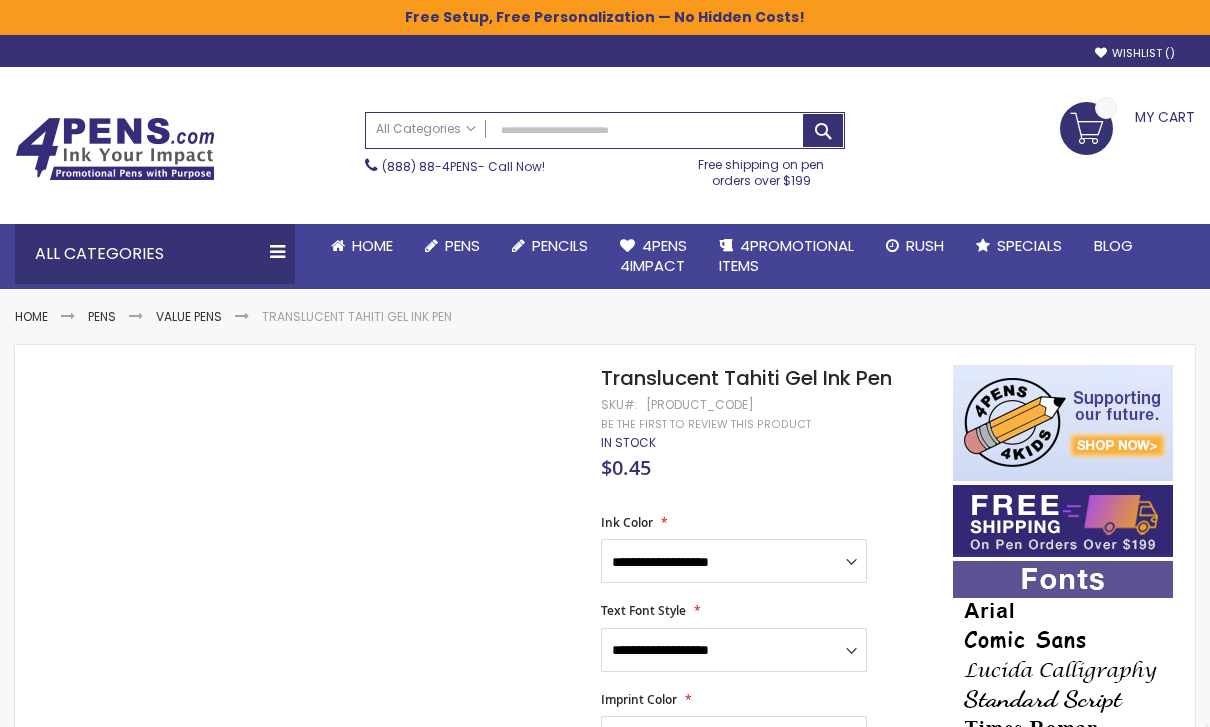 scroll, scrollTop: 0, scrollLeft: 0, axis: both 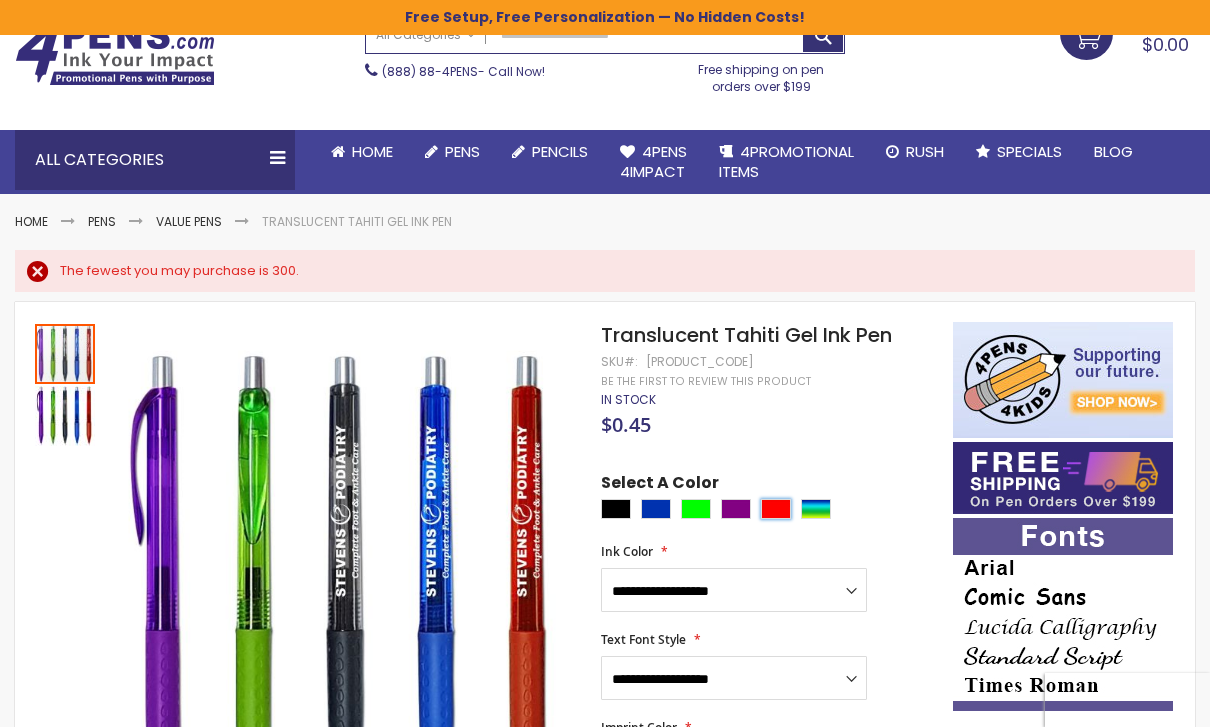 click at bounding box center (776, 509) 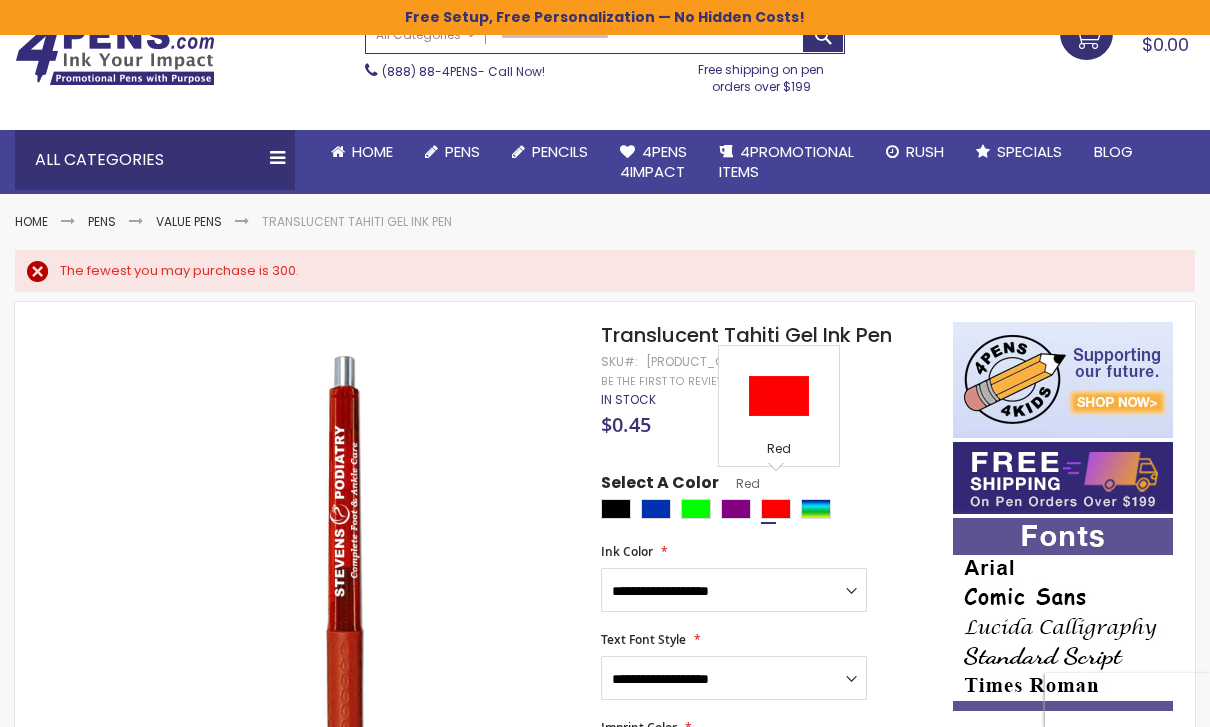 click on "Select A Color Red ****" at bounding box center (767, 498) 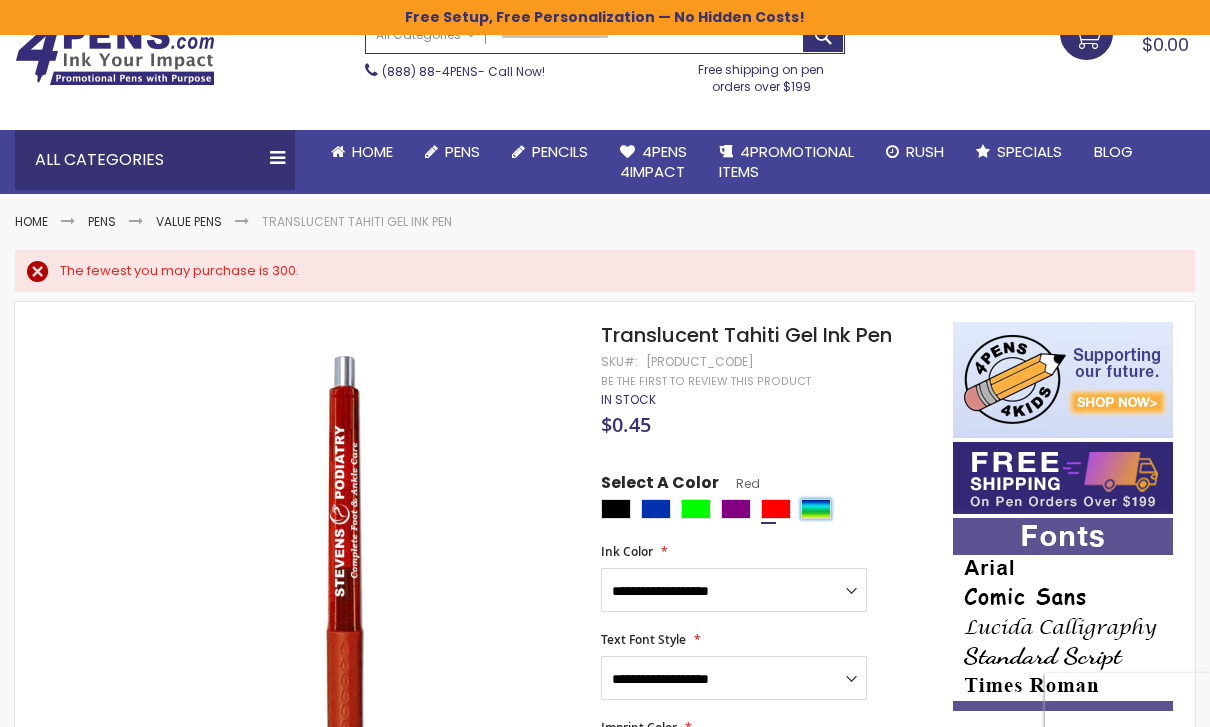 click at bounding box center [816, 509] 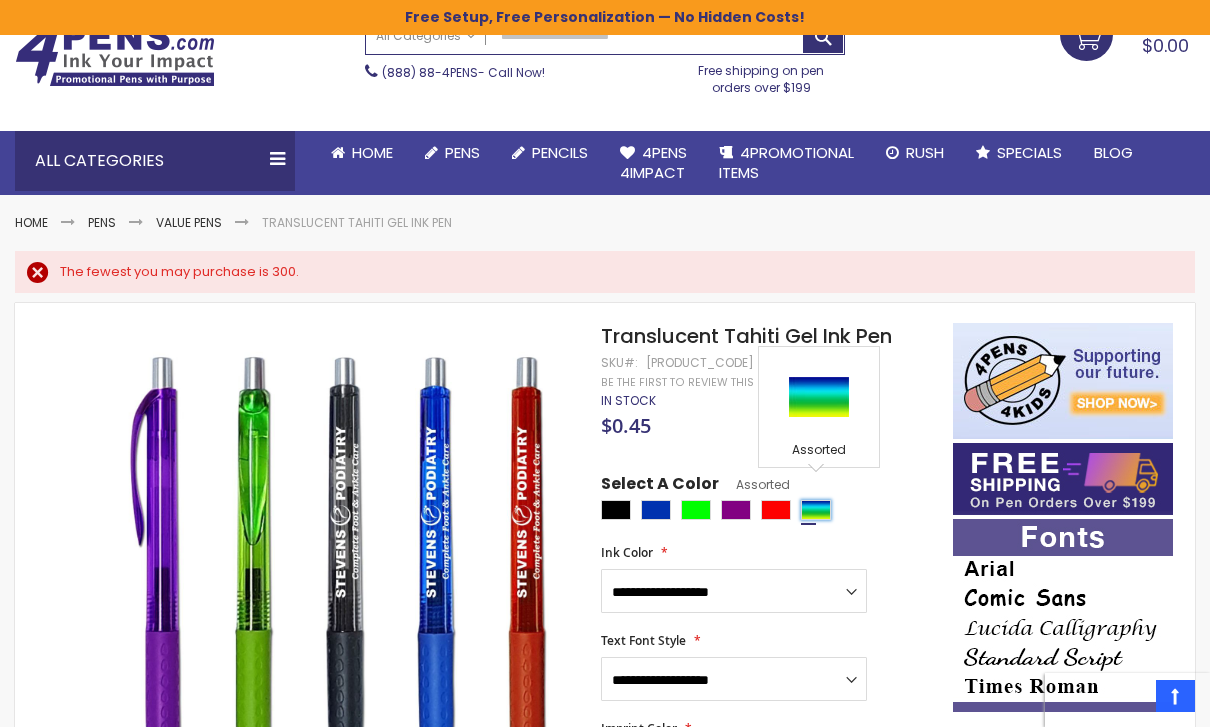 scroll, scrollTop: 0, scrollLeft: 0, axis: both 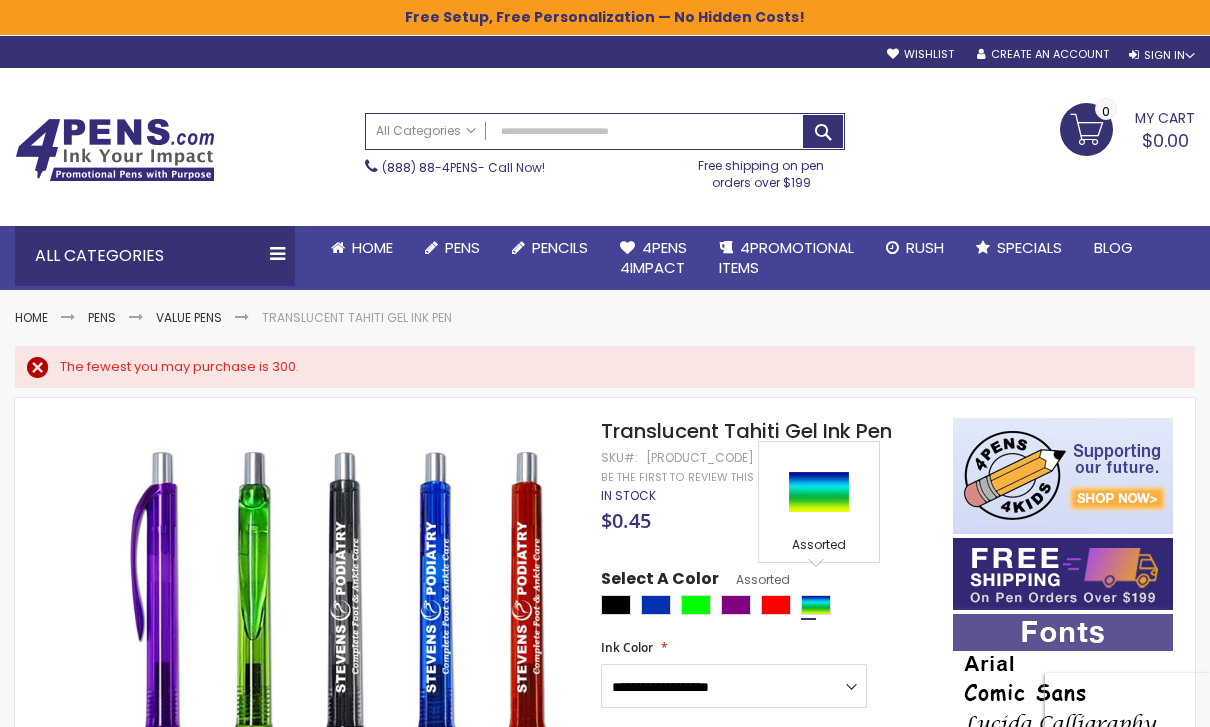 click on "My Cart" at bounding box center (1165, 116) 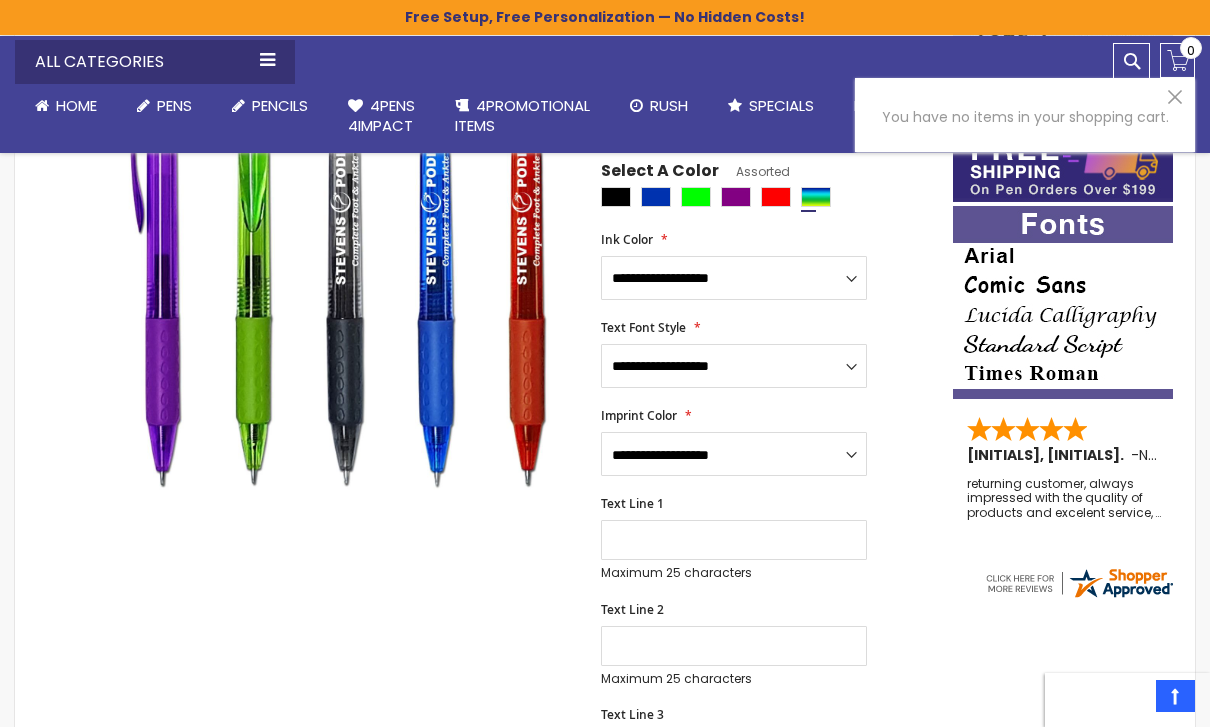 scroll, scrollTop: 427, scrollLeft: 0, axis: vertical 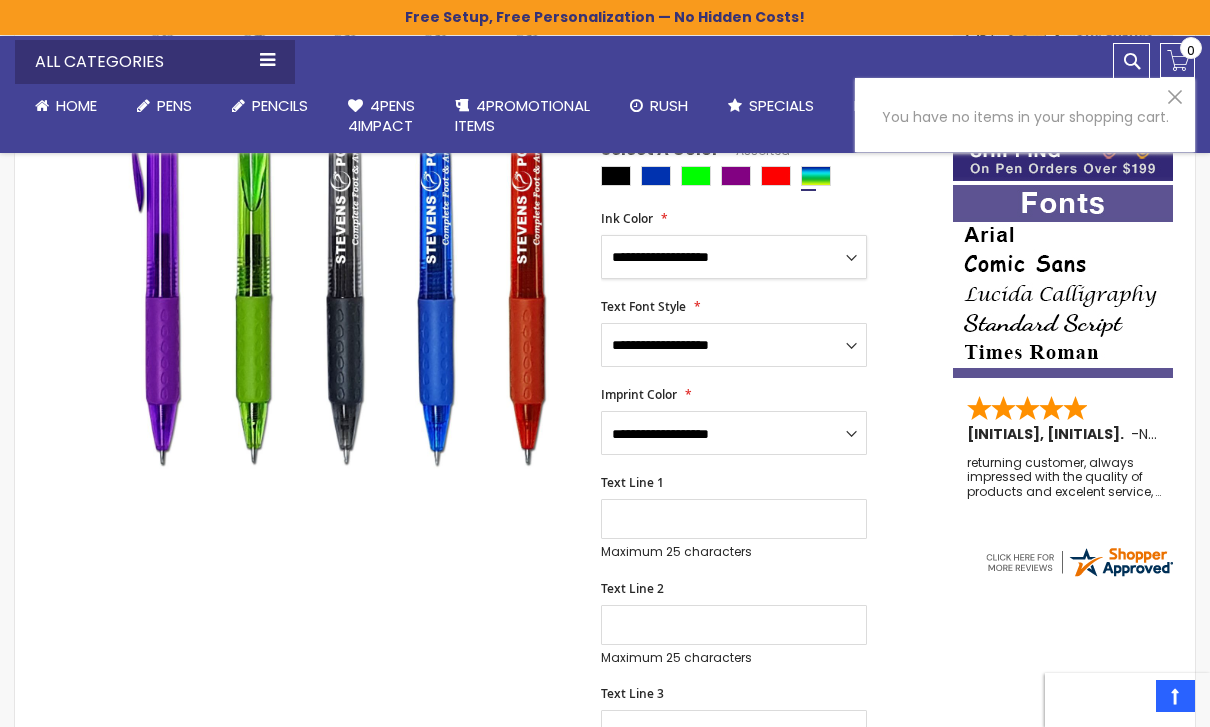 click on "**********" at bounding box center [734, 257] 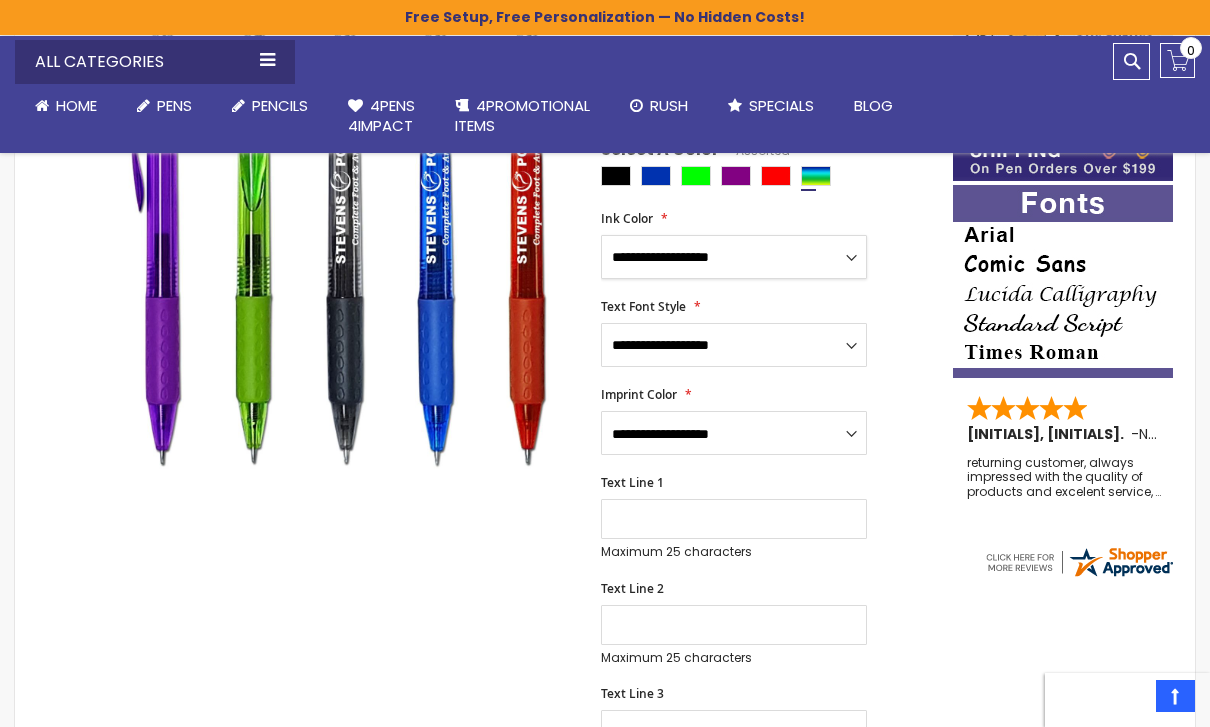 click on "**********" at bounding box center [734, 257] 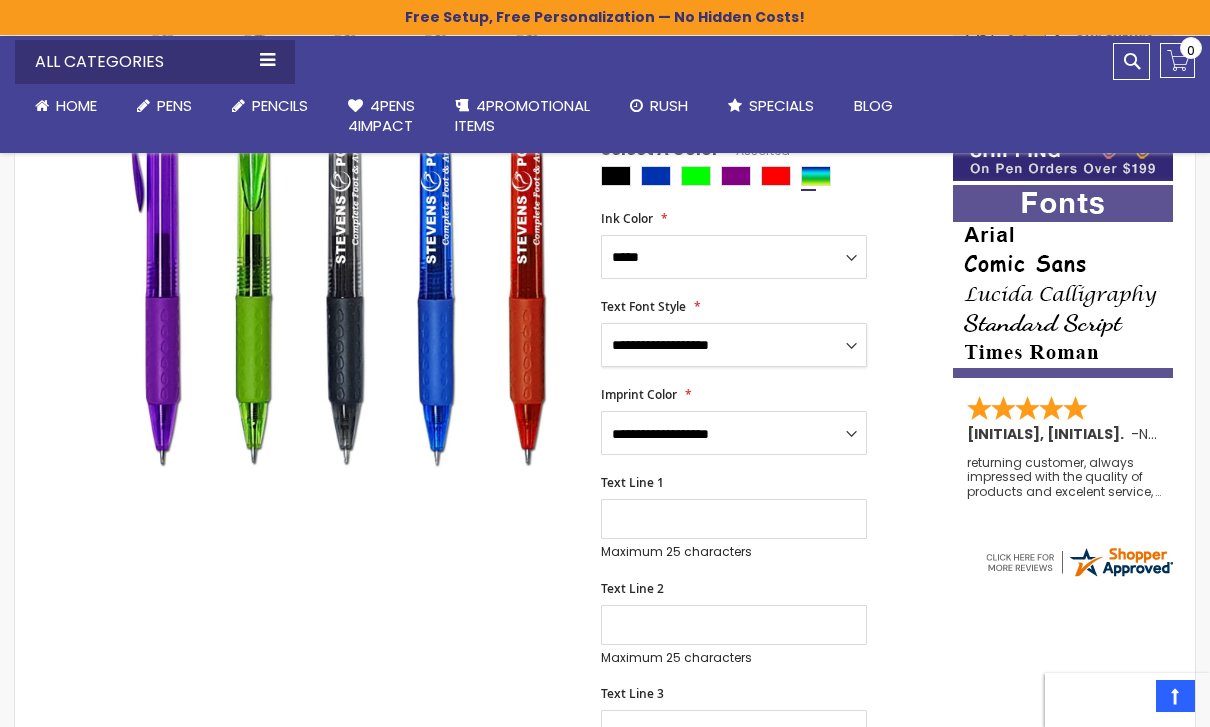 click on "**********" at bounding box center [734, 345] 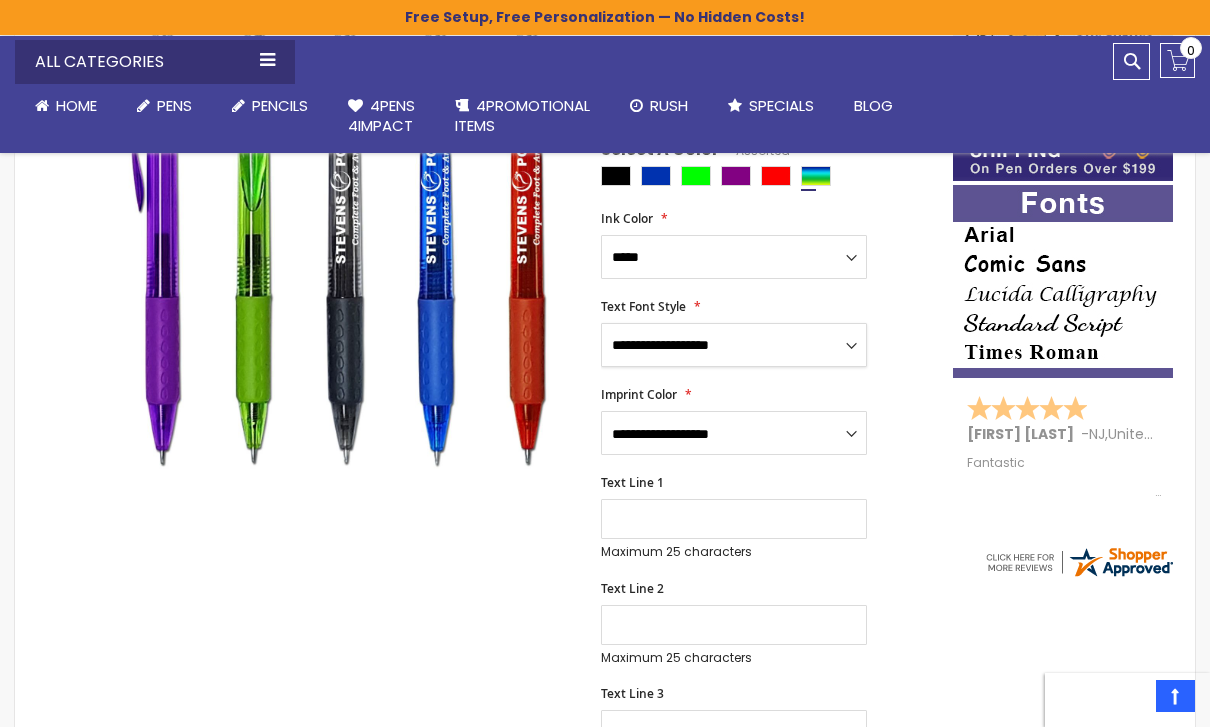 click on "**********" at bounding box center [734, 345] 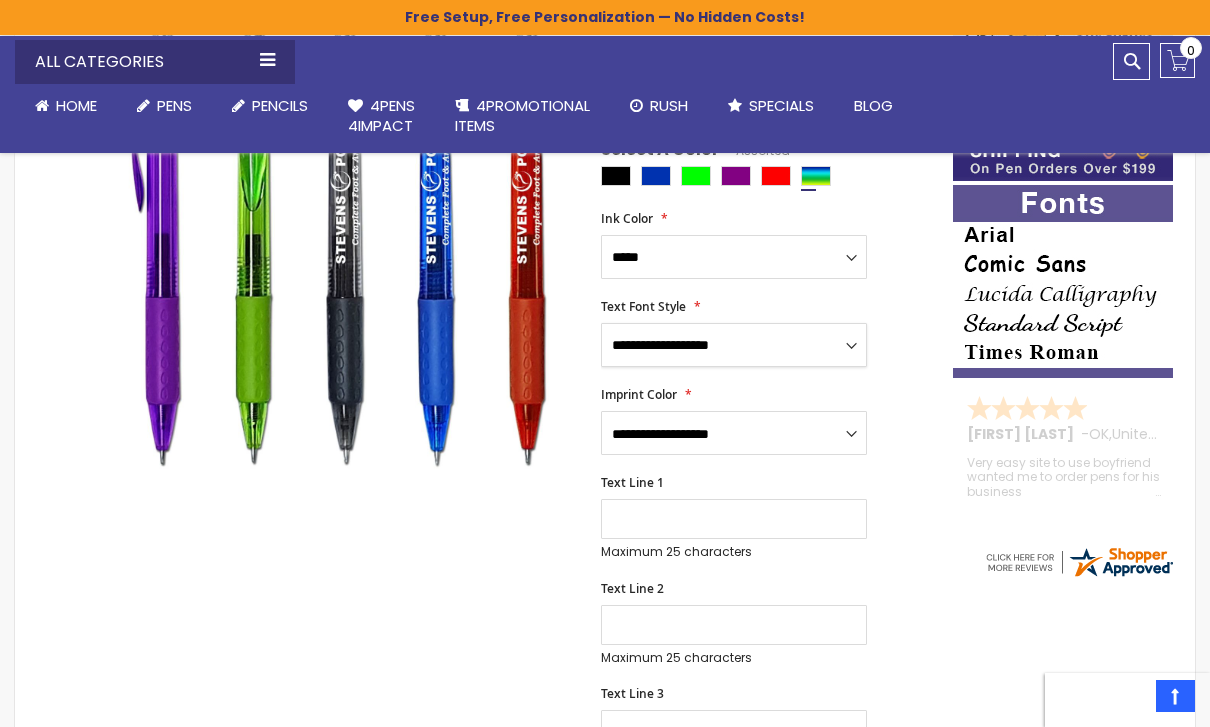 select on "*****" 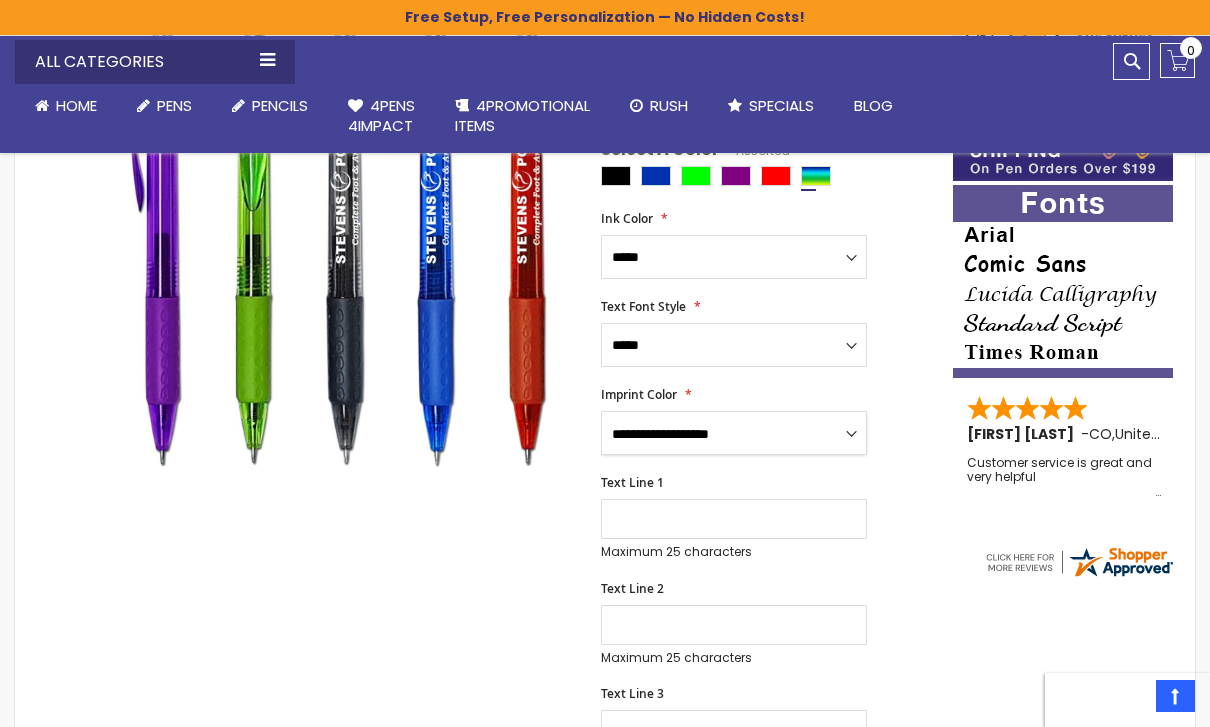 click on "**********" at bounding box center (734, 433) 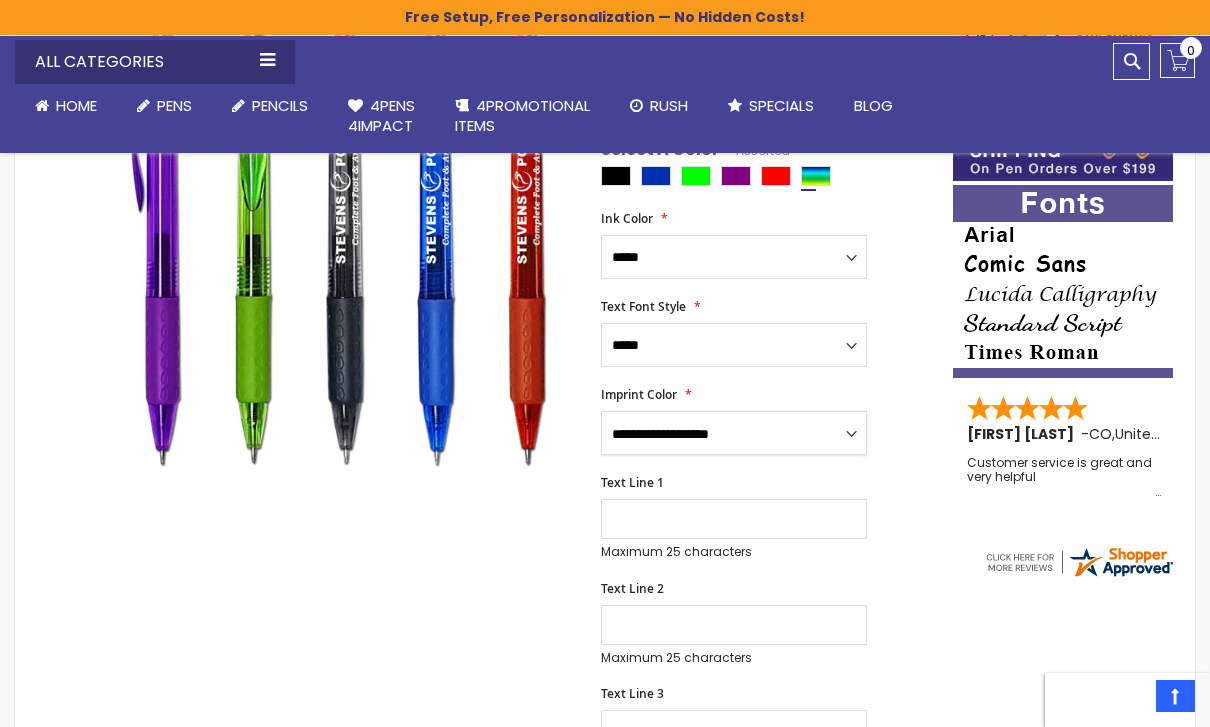 select on "*****" 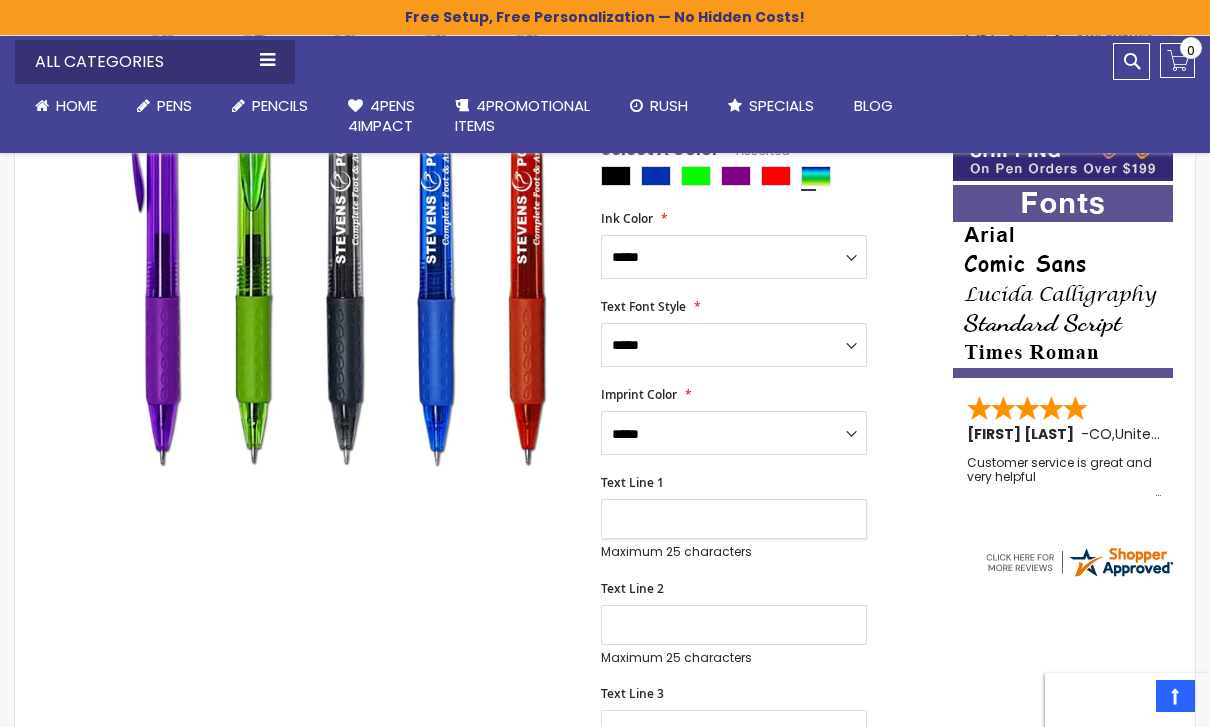 click on "Text Line 1" at bounding box center [734, 519] 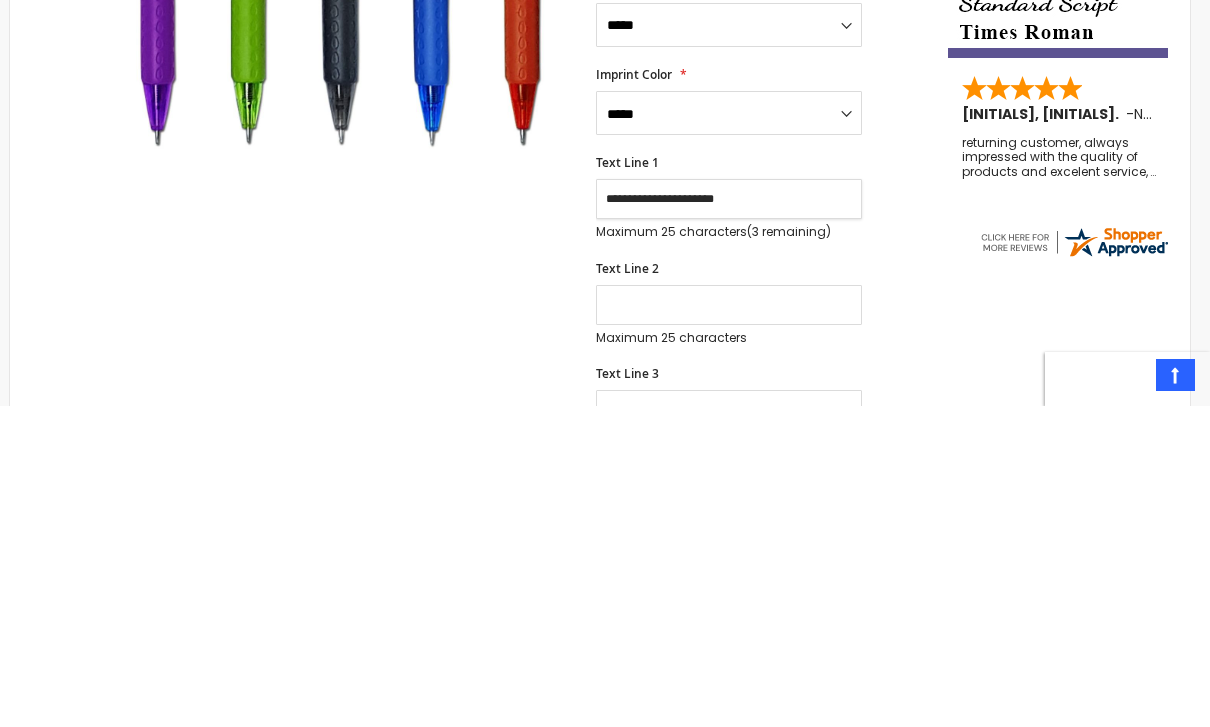 type on "**********" 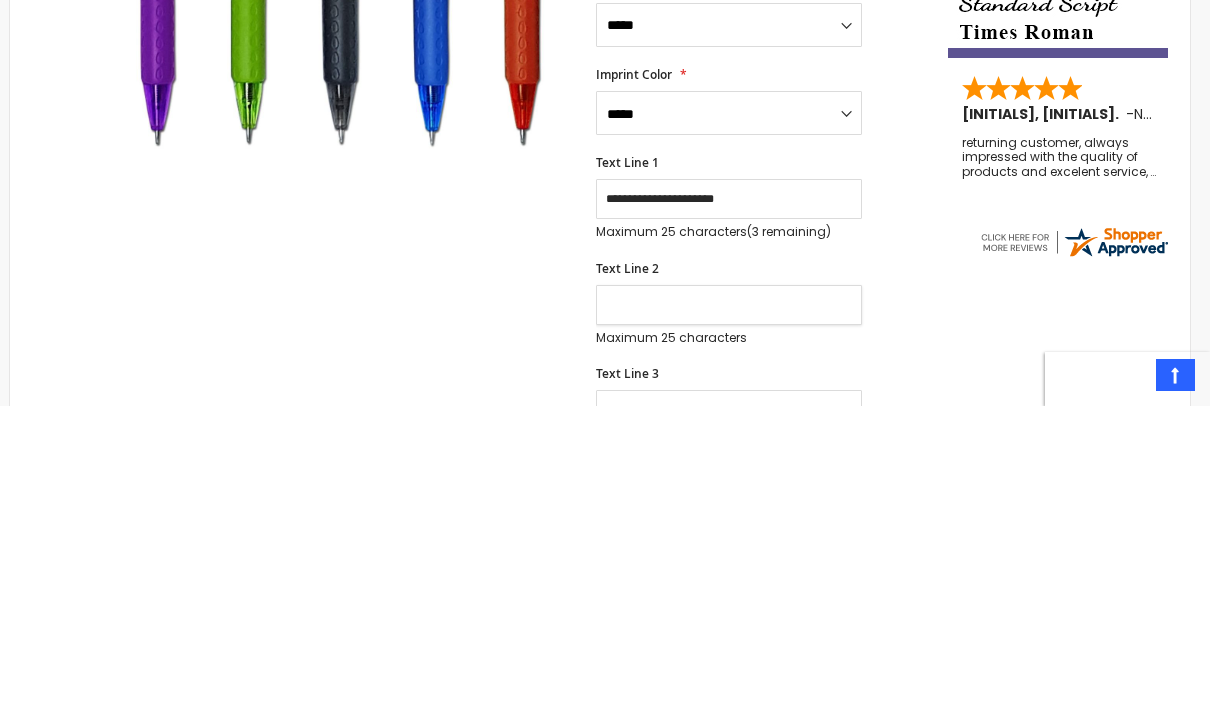 click on "Text Line 2" at bounding box center [729, 626] 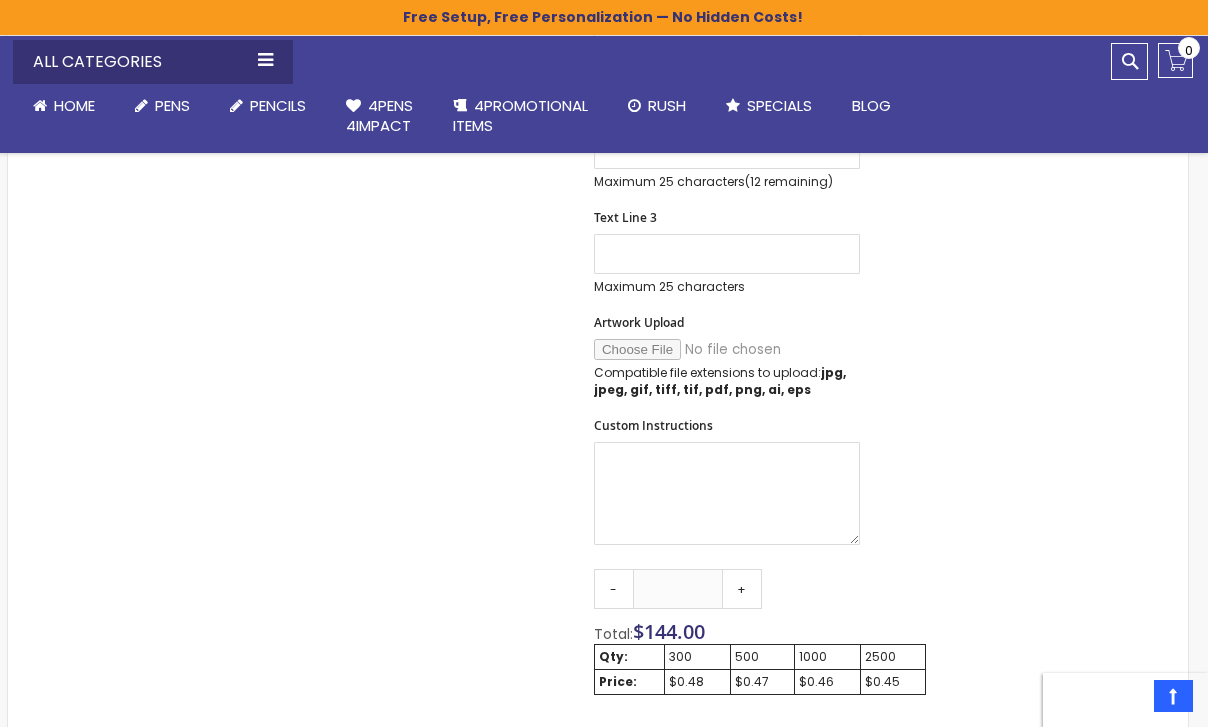 scroll, scrollTop: 905, scrollLeft: 5, axis: both 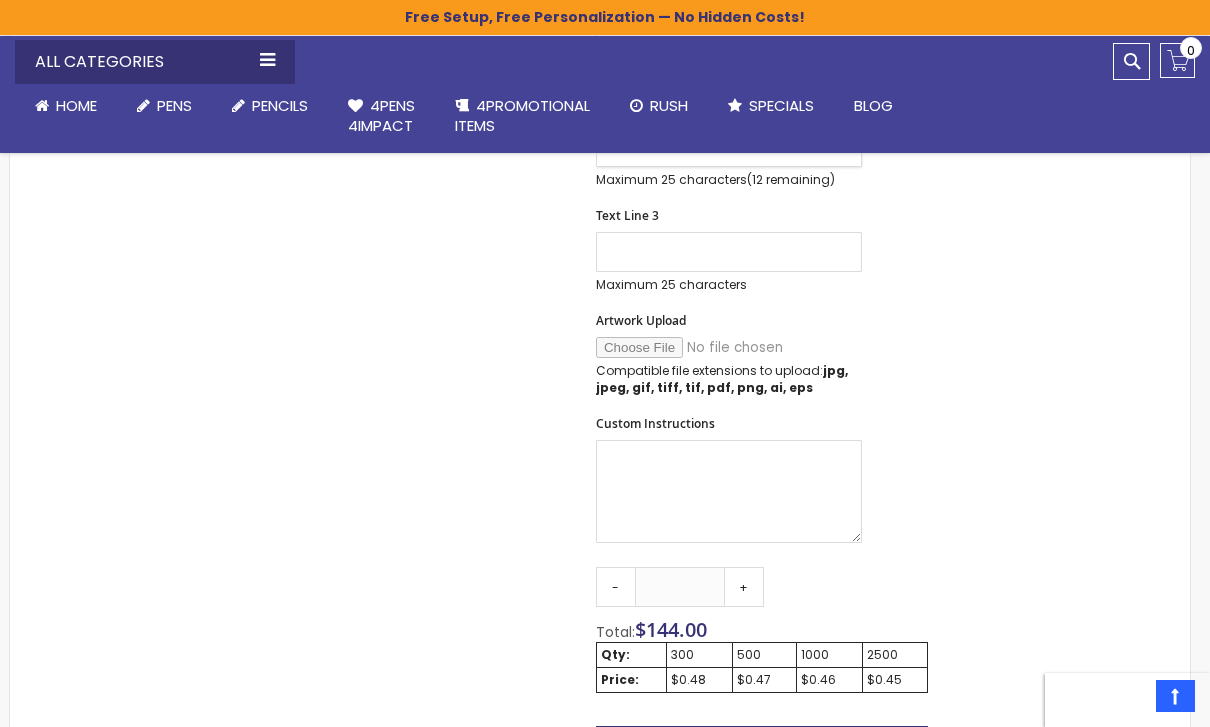 type on "**********" 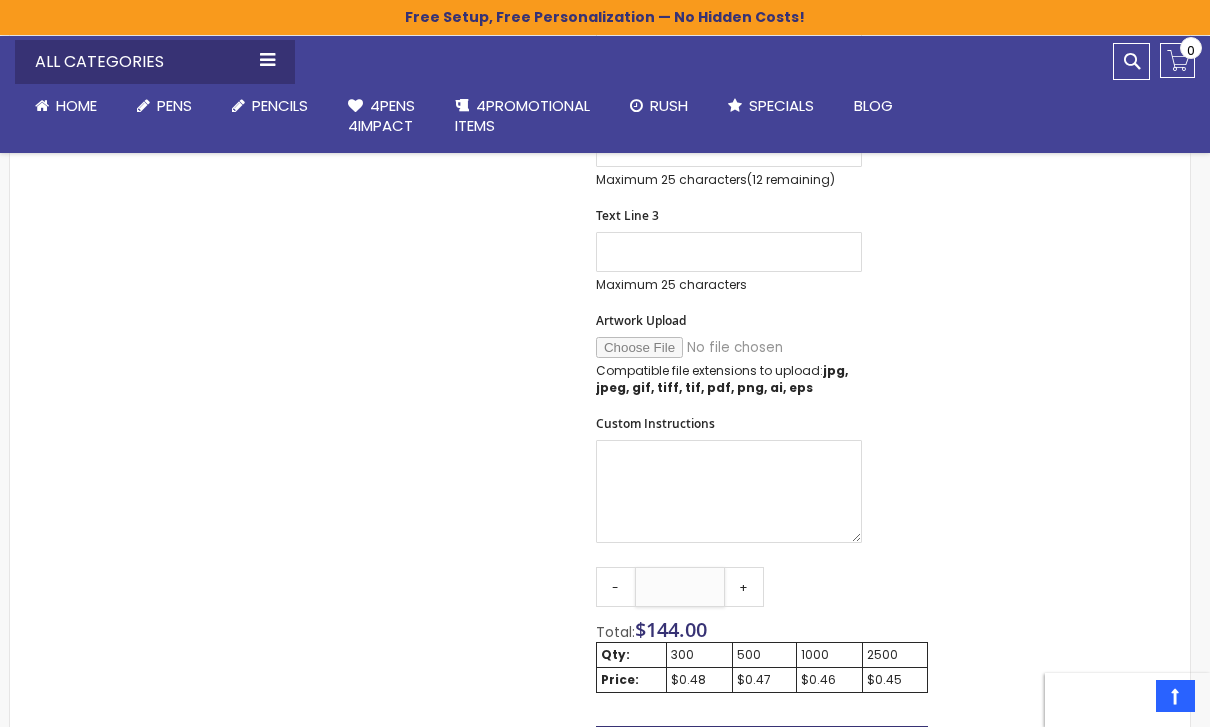 click on "***" at bounding box center [680, 587] 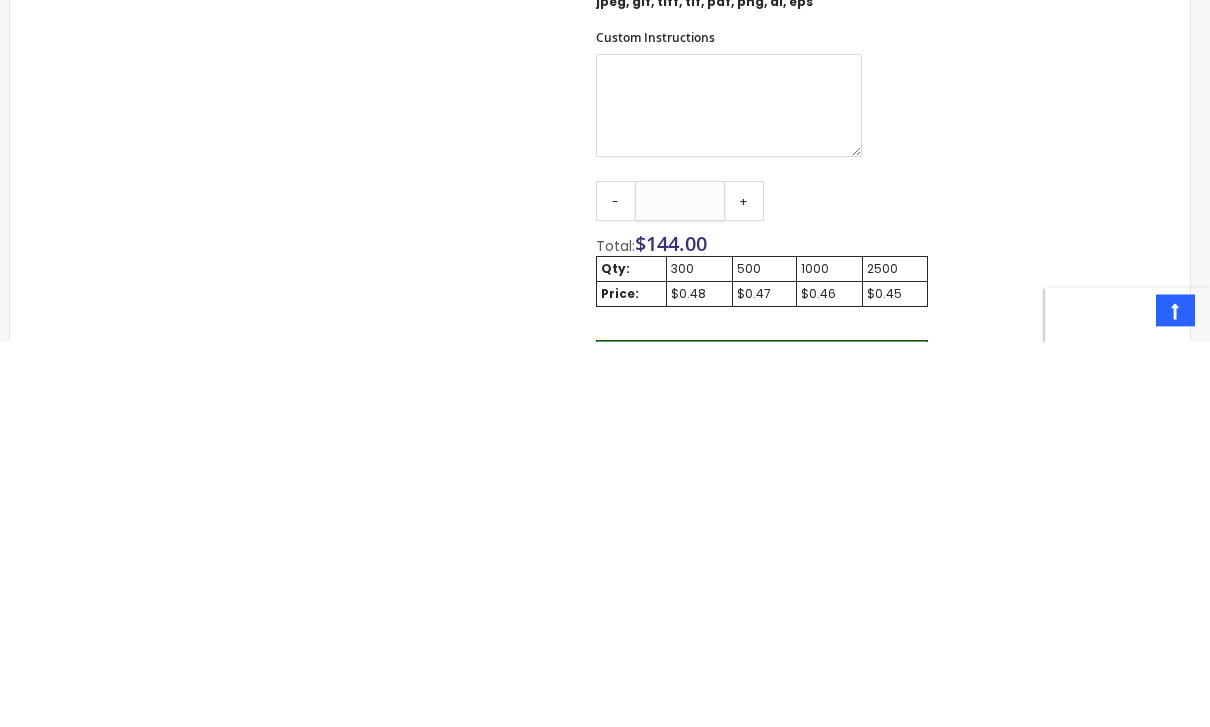 type on "*" 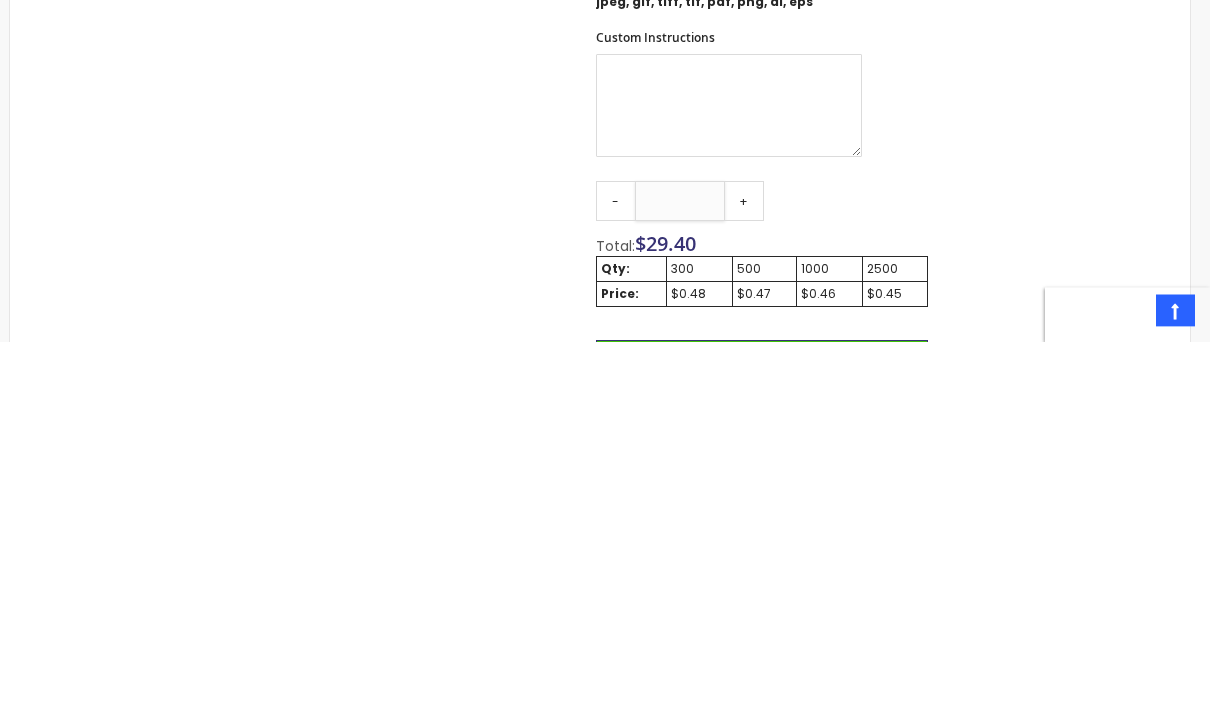 type on "**" 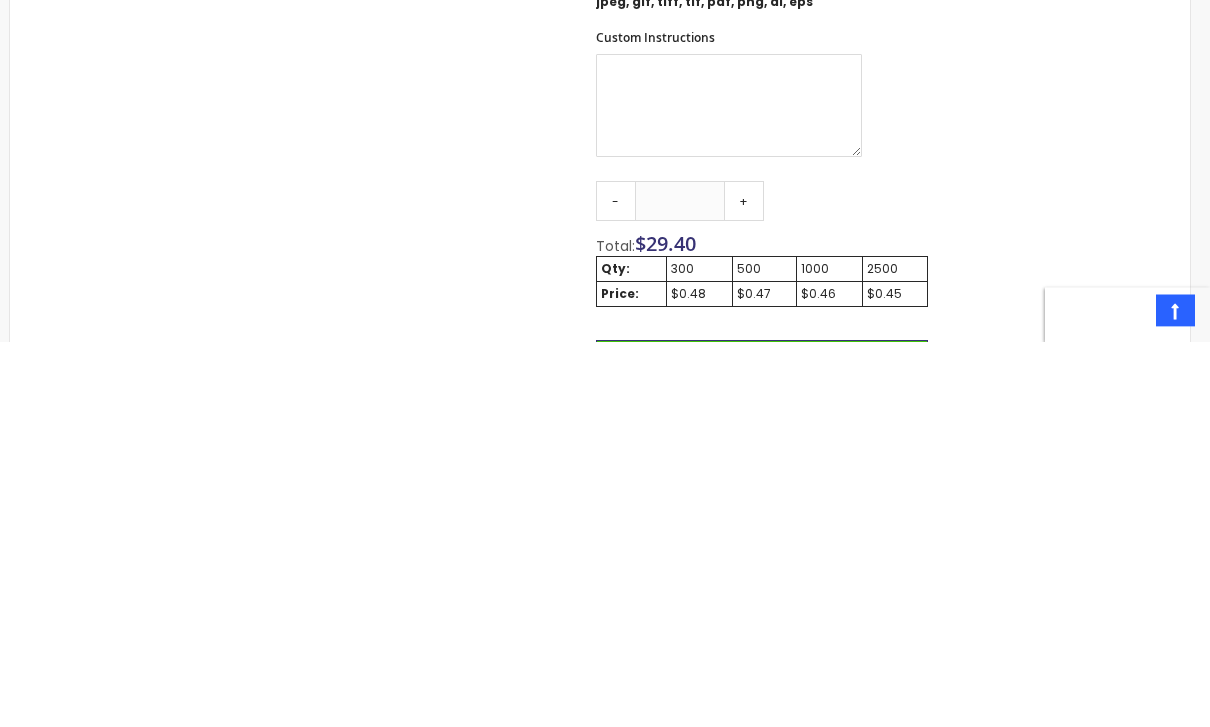 click on "Add to Cart" at bounding box center (762, 752) 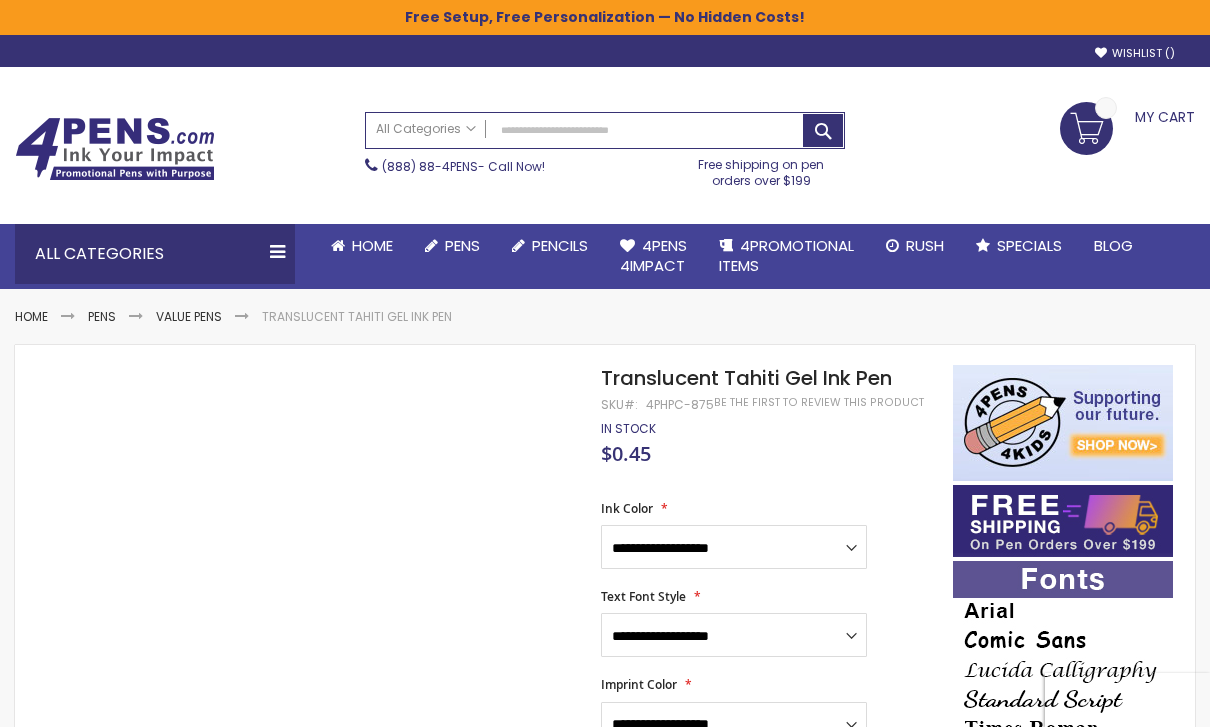 scroll, scrollTop: 0, scrollLeft: 0, axis: both 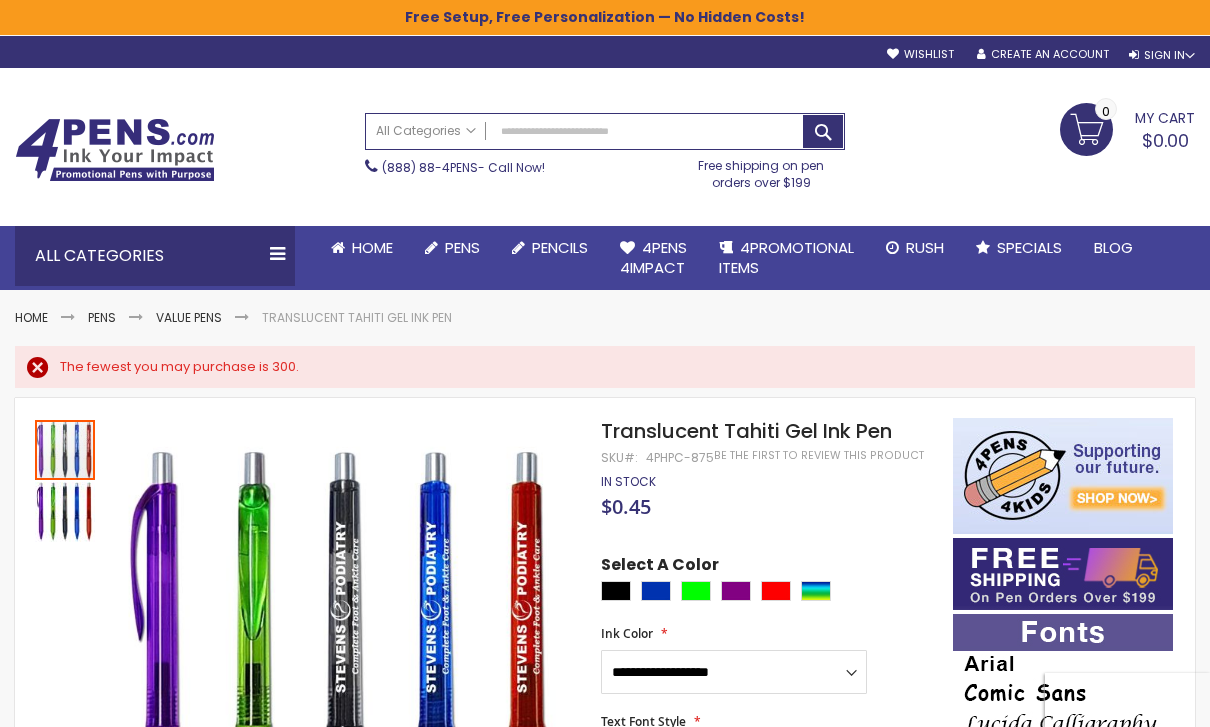 click on "My Cart
$0.00
0" at bounding box center [1127, 128] 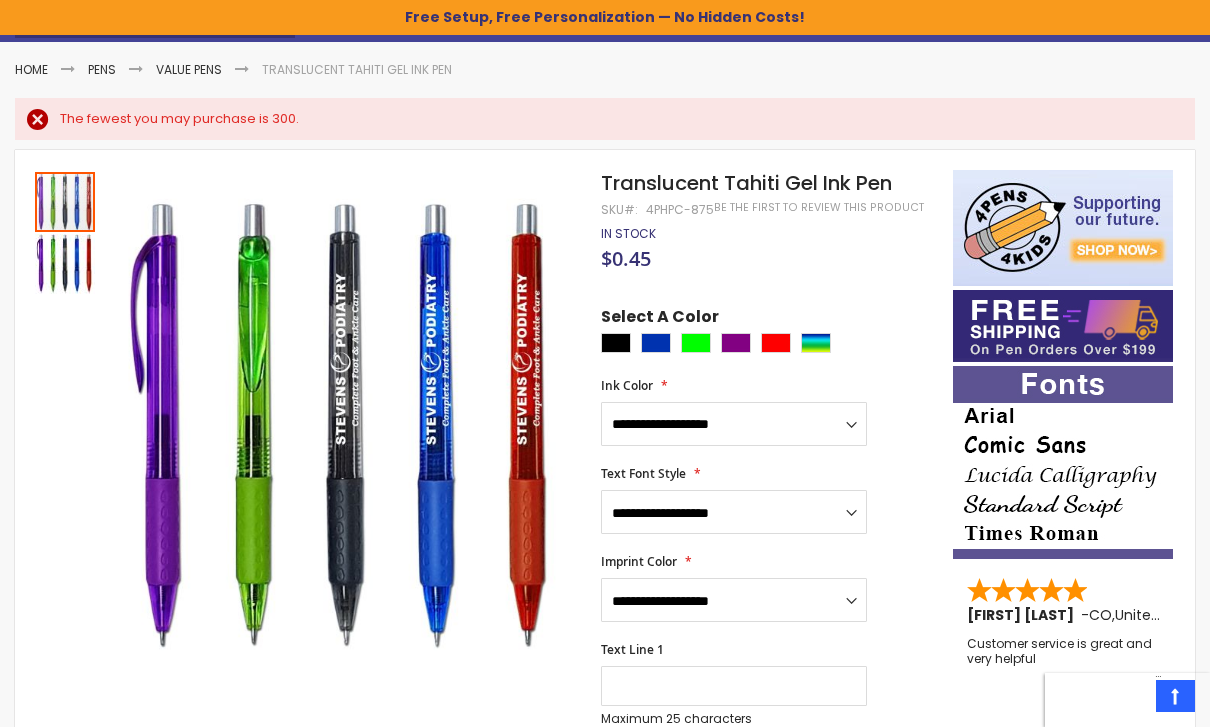 scroll, scrollTop: 244, scrollLeft: 0, axis: vertical 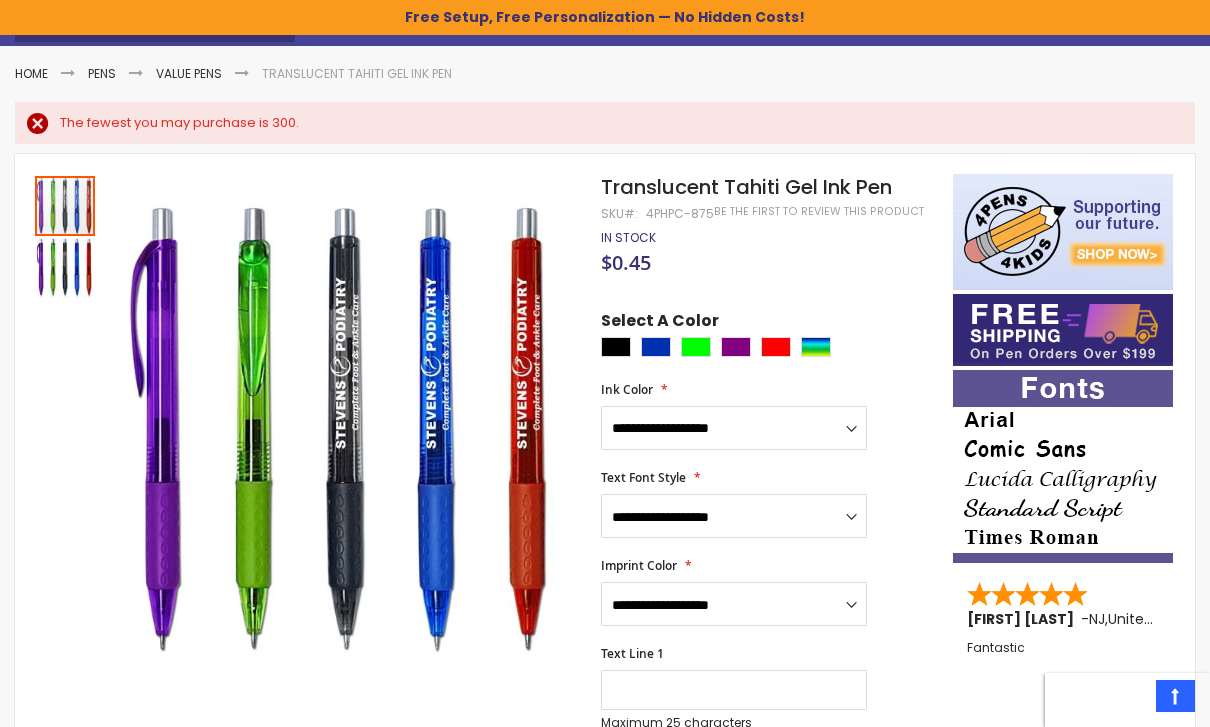 click on "Value Pens" at bounding box center (189, 73) 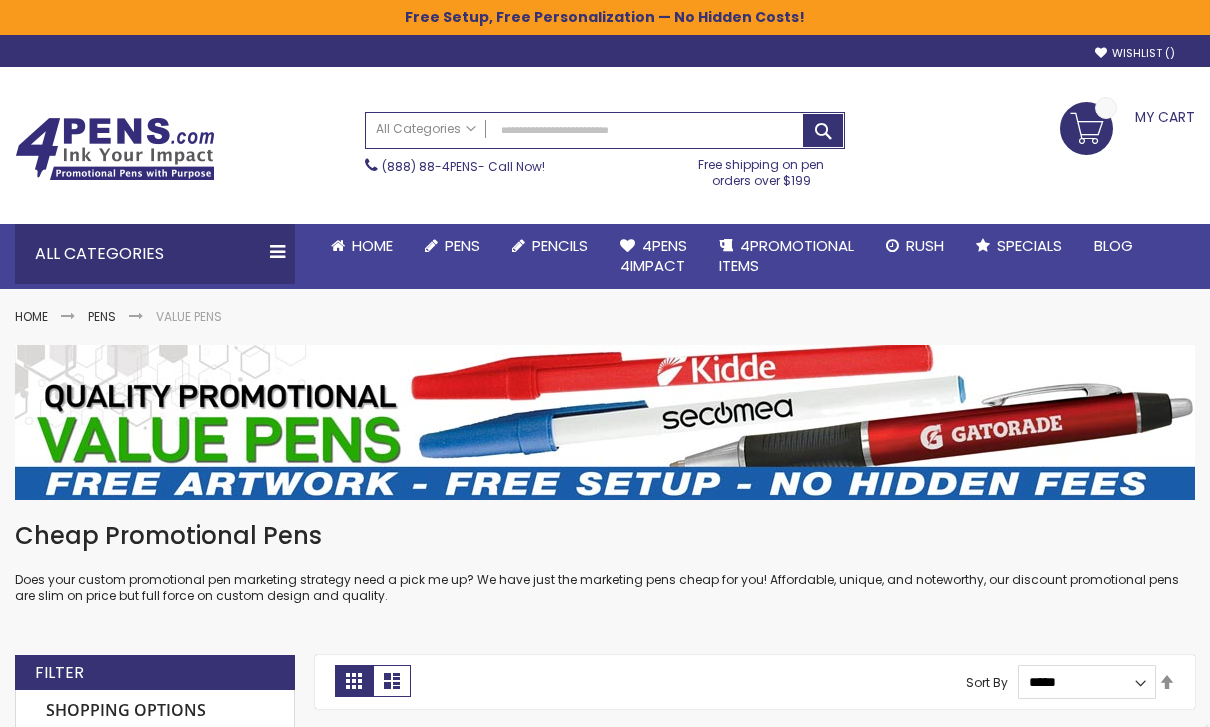 scroll, scrollTop: 0, scrollLeft: 0, axis: both 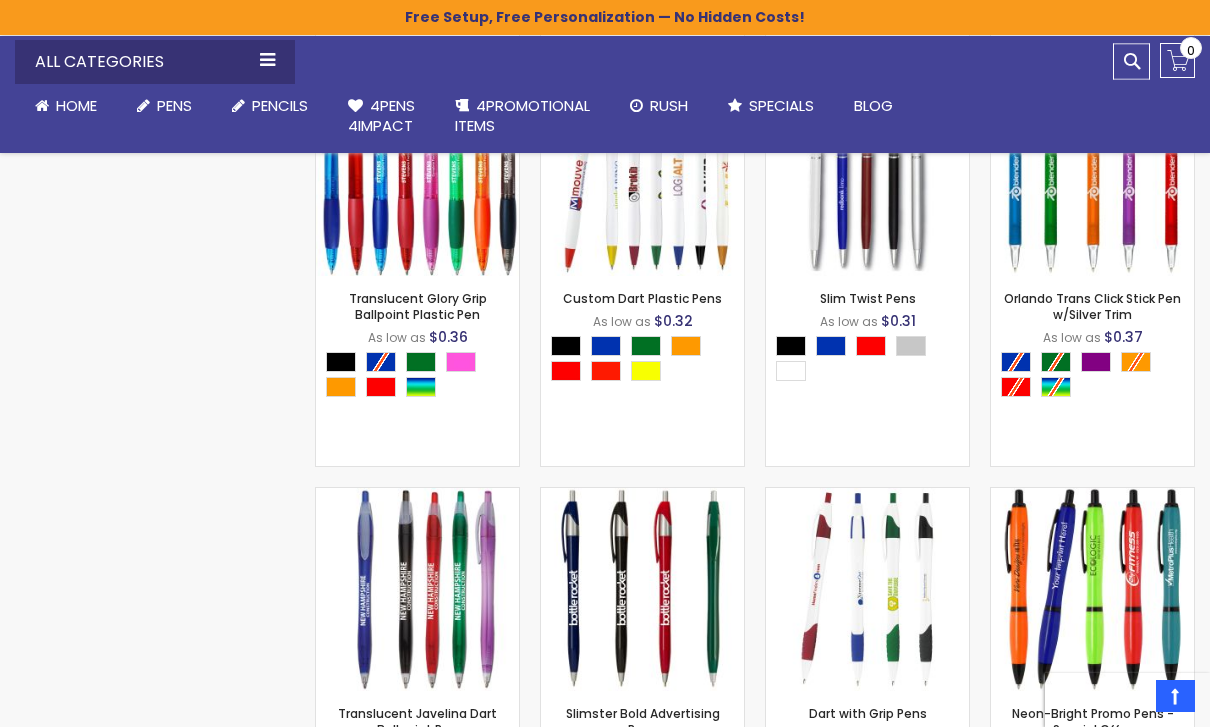 click on "-
***
+
Add to Cart" at bounding box center [868, 243] 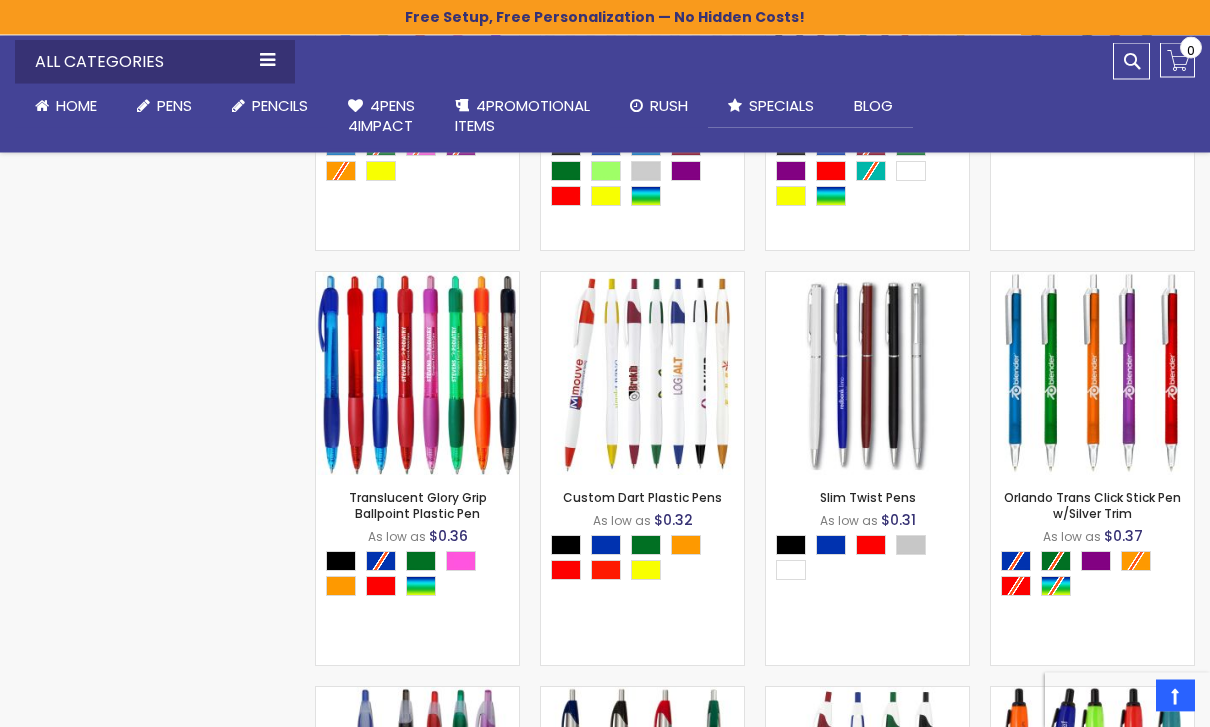 scroll, scrollTop: 2117, scrollLeft: 0, axis: vertical 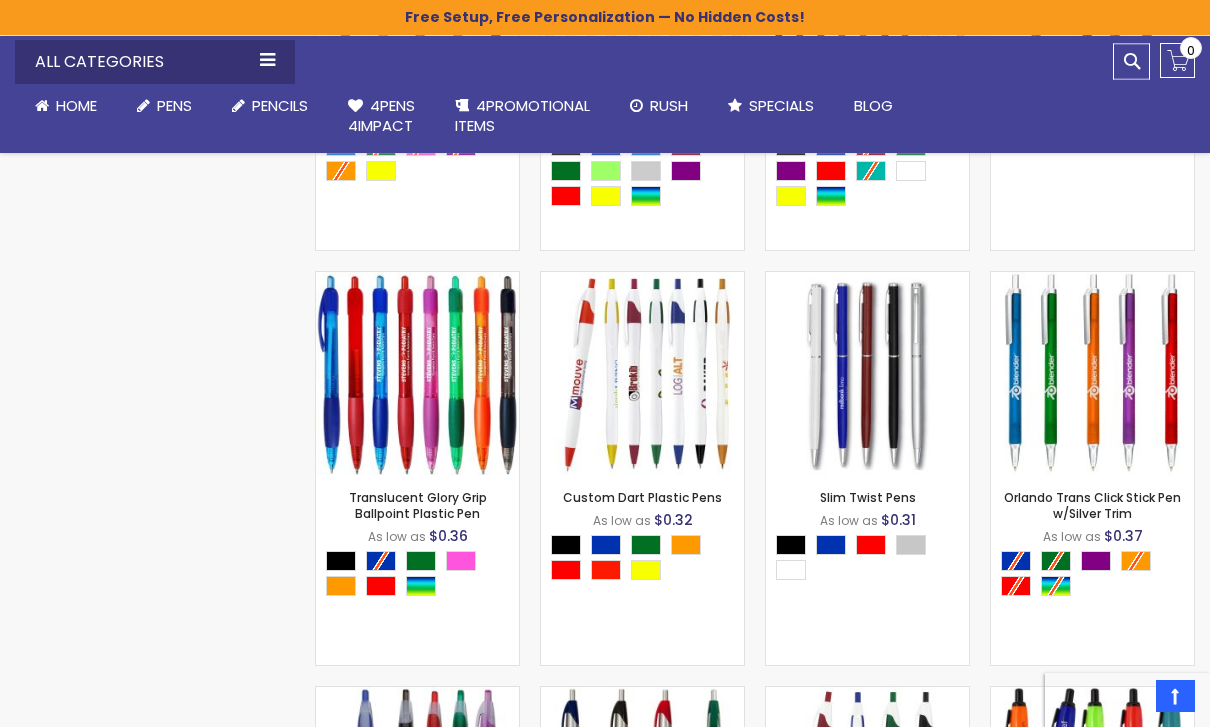 click at bounding box center [417, 373] 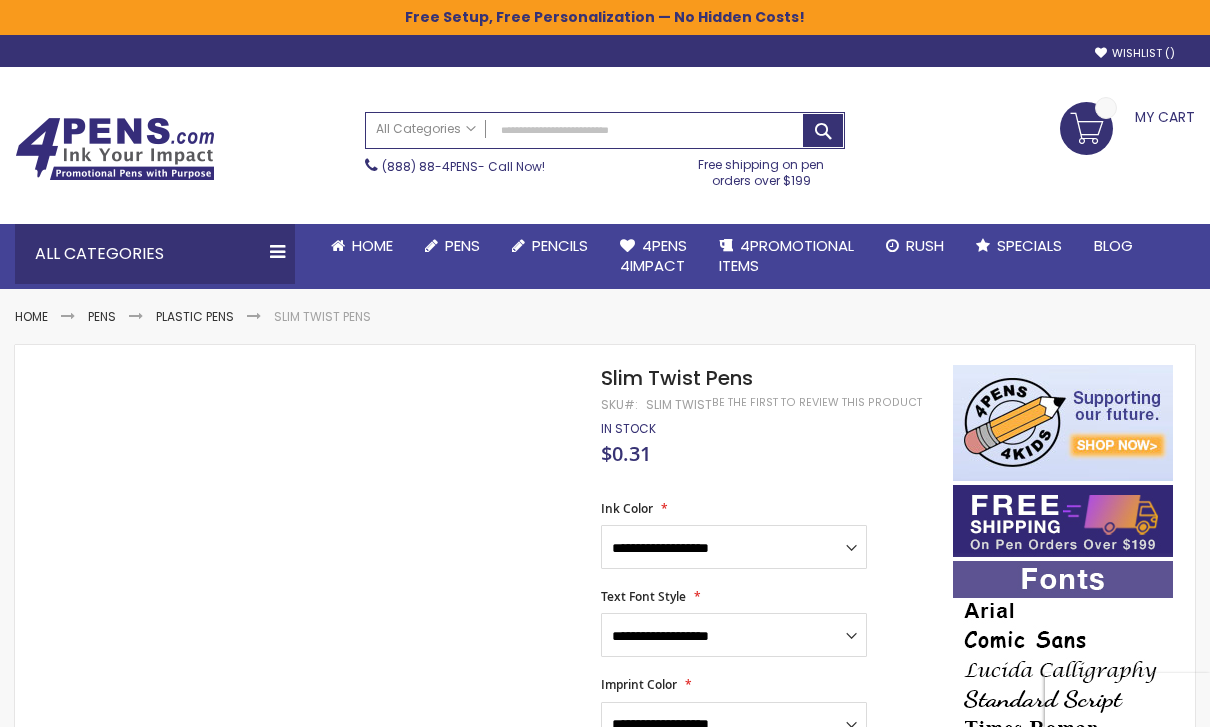 scroll, scrollTop: 0, scrollLeft: 0, axis: both 